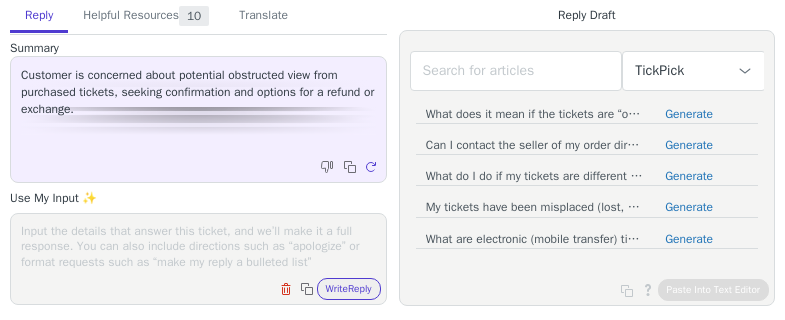 scroll, scrollTop: 0, scrollLeft: 0, axis: both 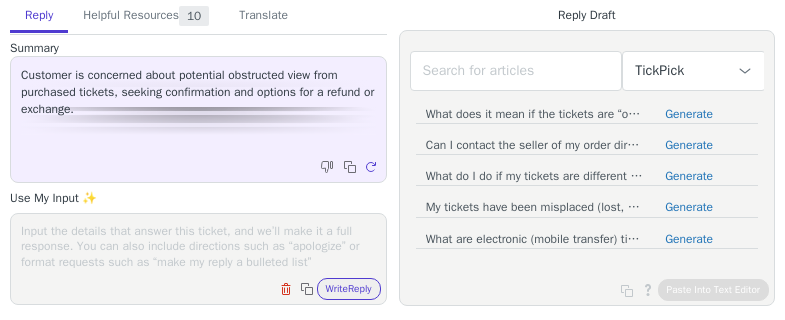 click at bounding box center [198, 246] 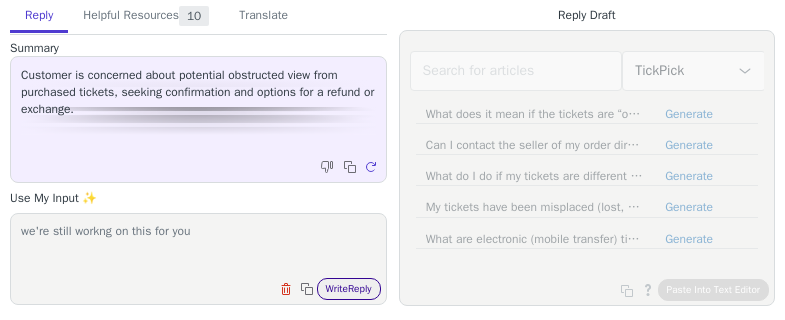 type on "we're still workng on this for you" 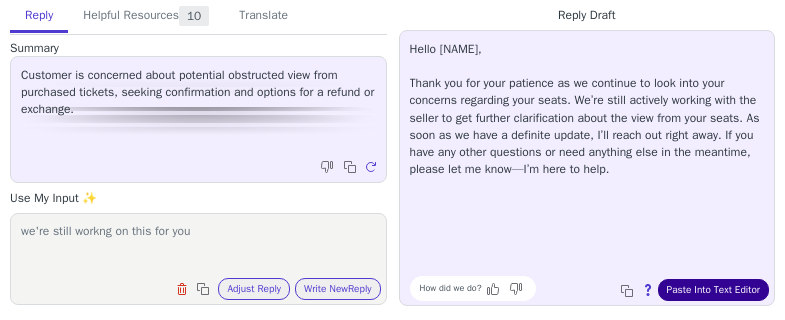 click on "Paste Into Text Editor" at bounding box center (713, 290) 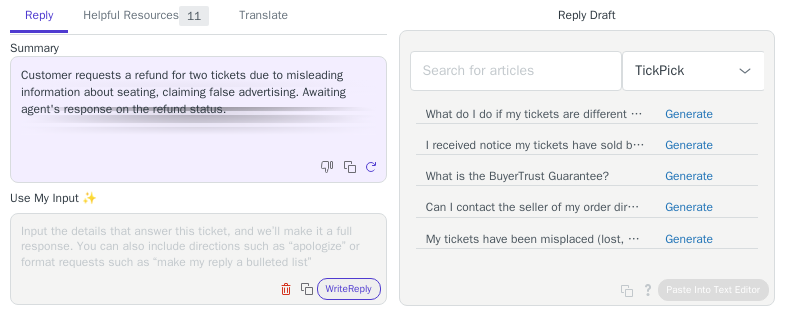scroll, scrollTop: 0, scrollLeft: 0, axis: both 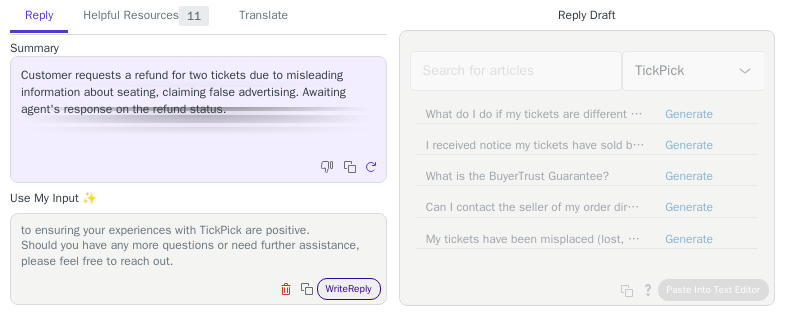 type on "We've completed our review with all the necessary documentation from the seller. Unfortunately, we're unable to issue a refund or credit for your order. TickPick operates as a secondary marketplace, which limits our refund options significantly. Refunds are typically issued only if an event is canceled. Additionally, refunds can be considered if there's seller misconduct, such as not delivering tickets or canceling orders, which wasn't the case here.
The seller has shown that the tickets were transferred correctly and were accurately labeled for the event.
We realize this isn't the outcome you were hoping for, and we're truly sorry for any disappointment or inconvenience this may have caused. Your patience and understanding throughout this matter are greatly appreciated. We value your business and are committed to ensuring your experiences with TickPick are positive.
Should you have any more questions or need further assistance, please feel free to reach out." 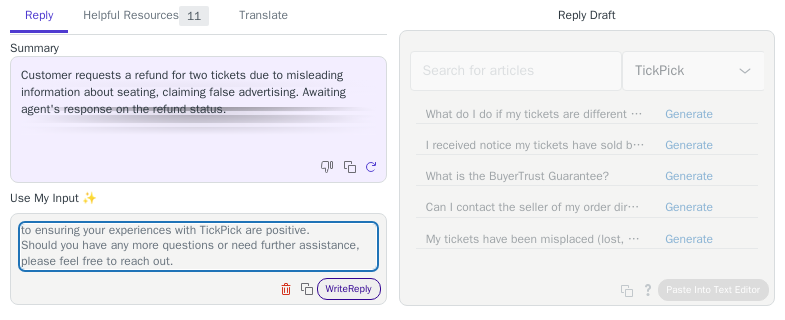 click on "Write  Reply" at bounding box center [349, 289] 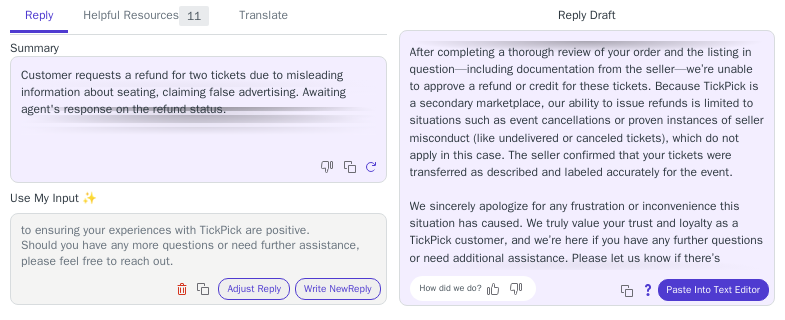 scroll, scrollTop: 131, scrollLeft: 0, axis: vertical 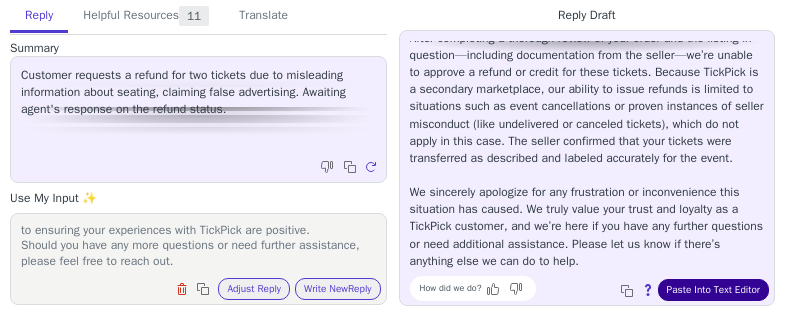 click on "Hello [NAME], Thank you for following up with us. I understand how disappointing this outcome may be, especially given your concerns about the listing details. After completing a thorough review of your order and the listing in question—including documentation from the seller—we’re unable to approve a refund or credit for these tickets. Because TickPick is a secondary marketplace, our ability to issue refunds is limited to situations such as event cancellations or proven instances of seller misconduct (like undelivered or canceled tickets), which do not apply in this case. The seller confirmed that your tickets were transferred as described and labeled accurately for the event. We sincerely apologize for any frustration or inconvenience this situation has caused. We truly value your trust and loyalty as a TickPick customer, and we’re here if you have any further questions or need additional assistance. Please let us know if there’s anything else we can do to help. How did we do?   Copy to clipboard" at bounding box center (587, 168) 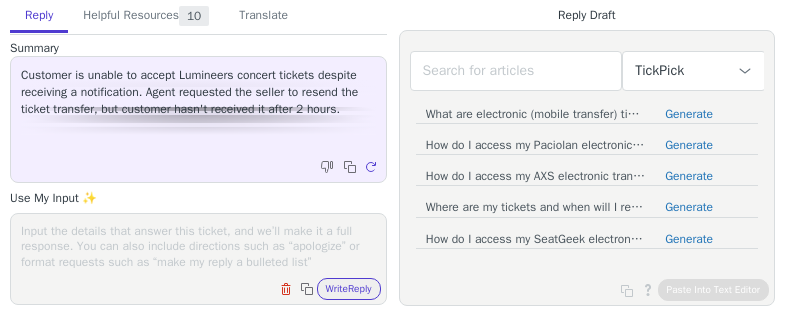 scroll, scrollTop: 0, scrollLeft: 0, axis: both 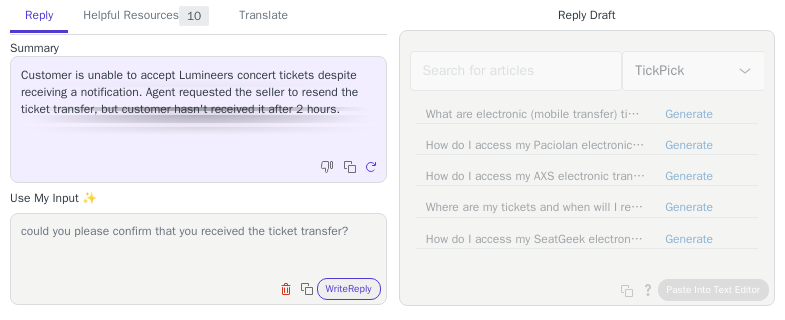 type on "could you please confirm that you received the ticket transfer?" 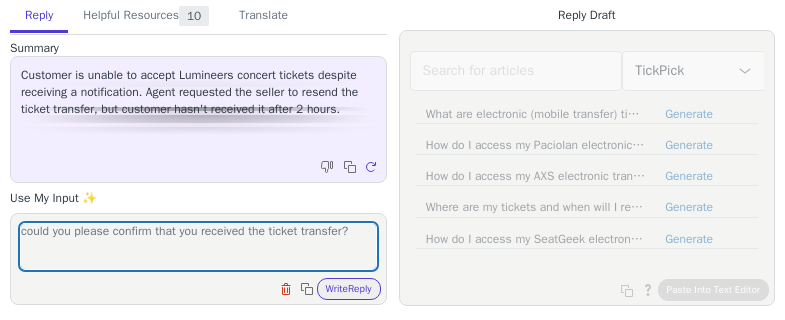 click on "Clear field Copy to clipboard Write  Reply" at bounding box center [208, 287] 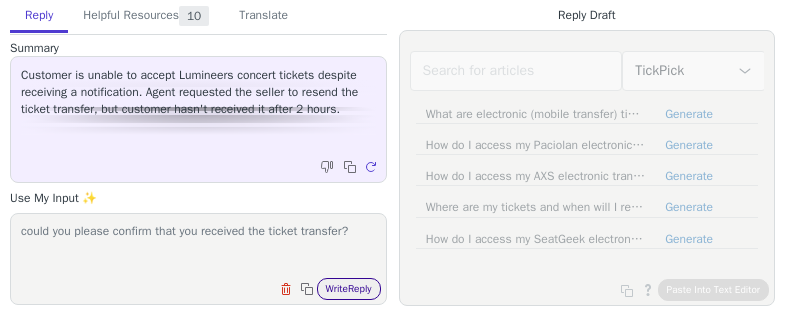drag, startPoint x: 236, startPoint y: 159, endPoint x: 354, endPoint y: 292, distance: 177.80045 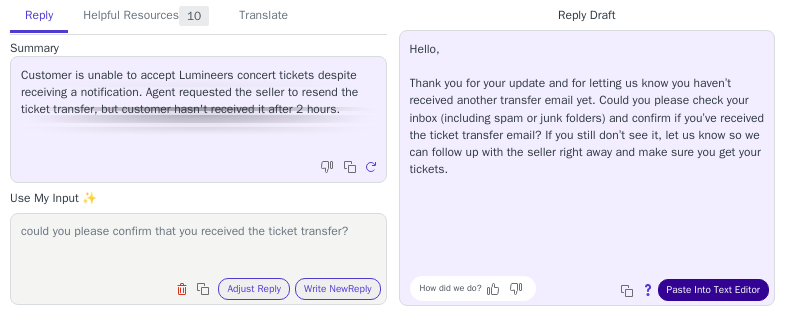 click on "Paste Into Text Editor" at bounding box center [713, 290] 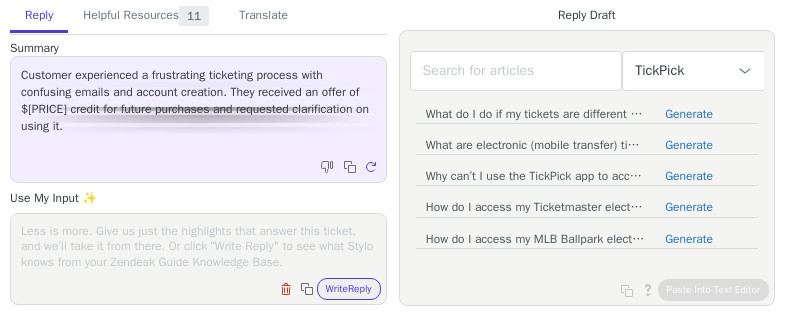 scroll, scrollTop: 0, scrollLeft: 0, axis: both 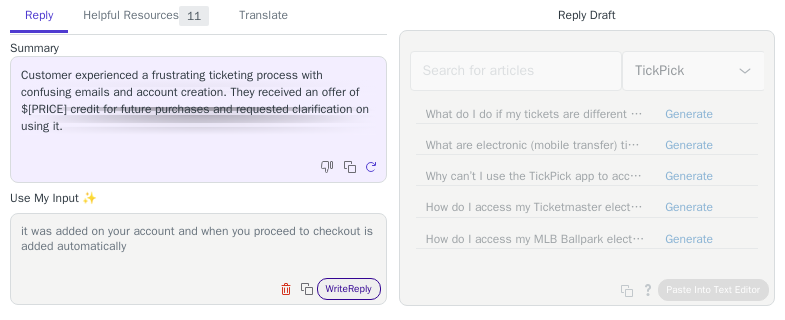 type on "it was added on your account and when you proceed to checkout is added automatically" 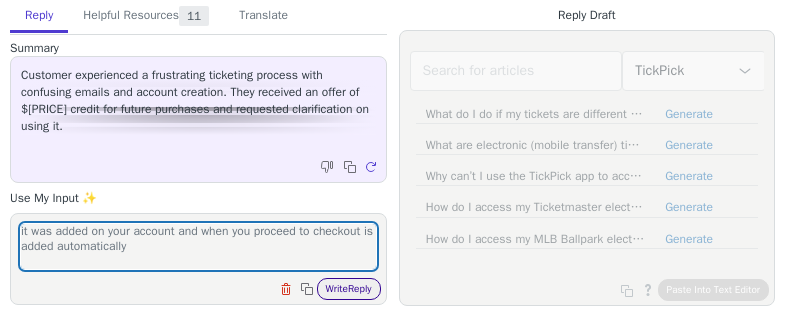 click on "Write  Reply" at bounding box center [349, 289] 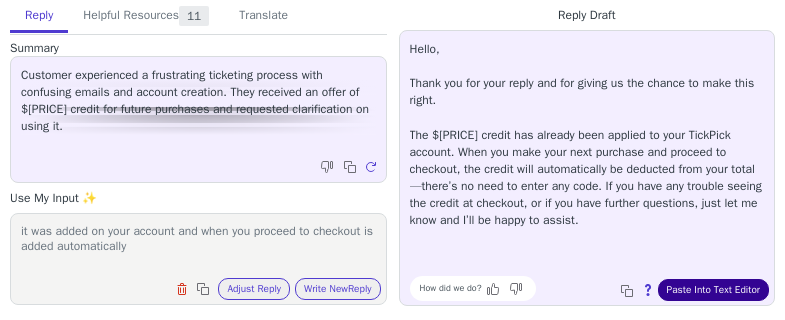 click on "Paste Into Text Editor" at bounding box center (713, 290) 